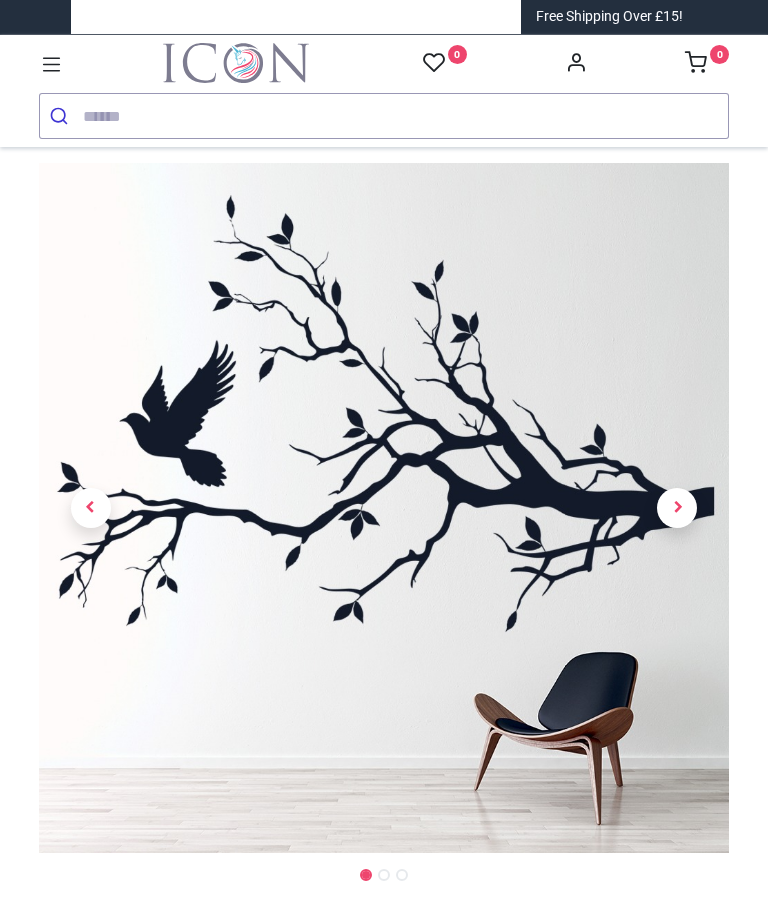 click at bounding box center [677, 508] 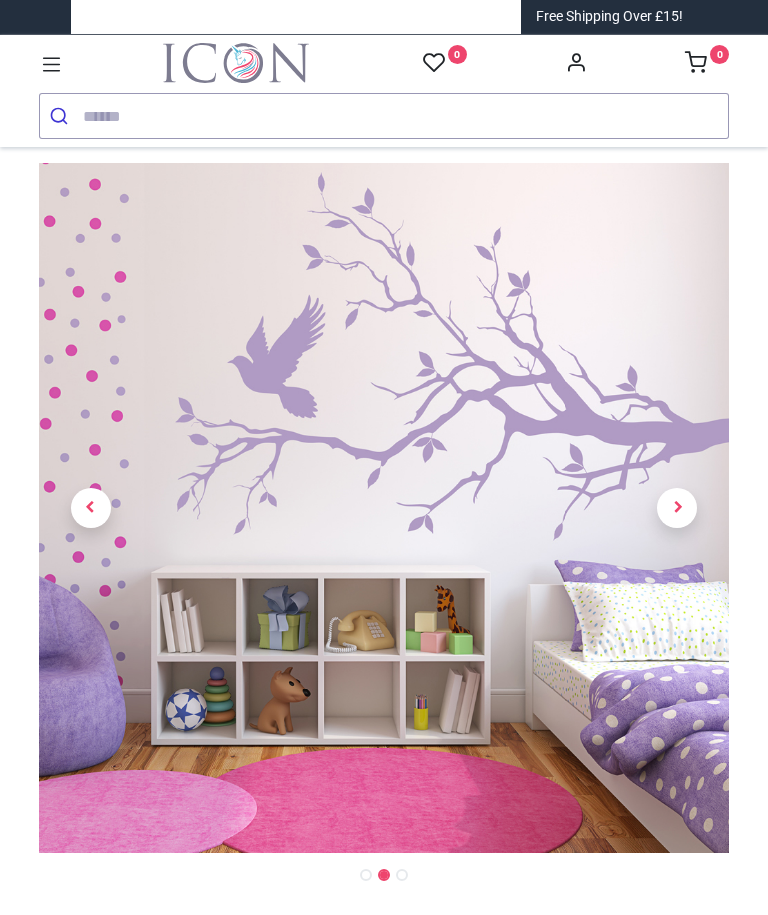 scroll, scrollTop: 0, scrollLeft: 0, axis: both 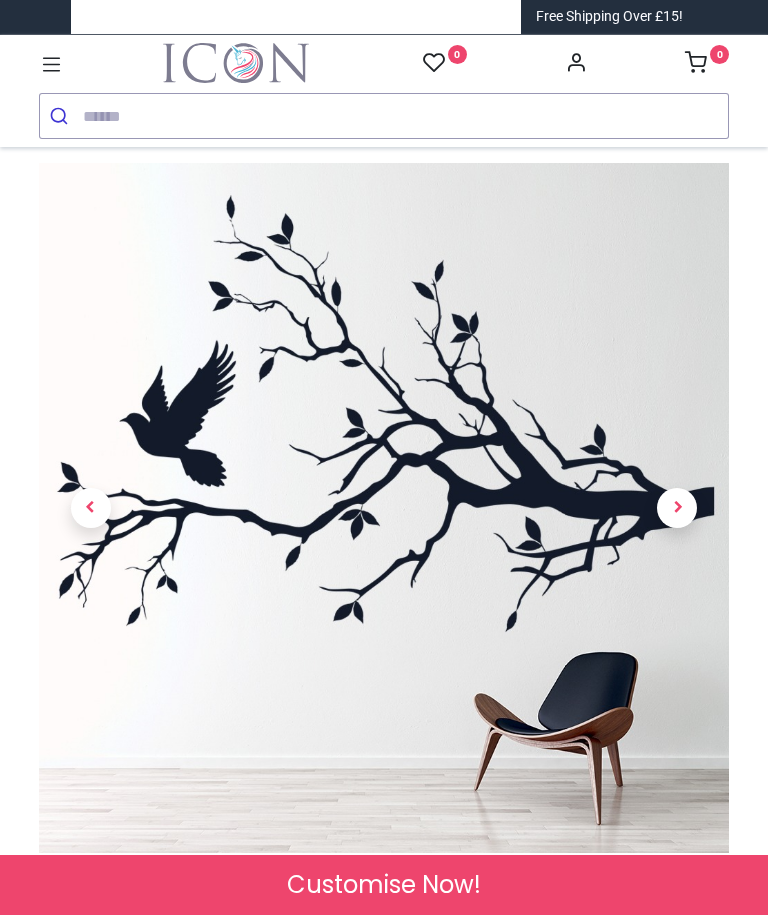 click at bounding box center [677, 508] 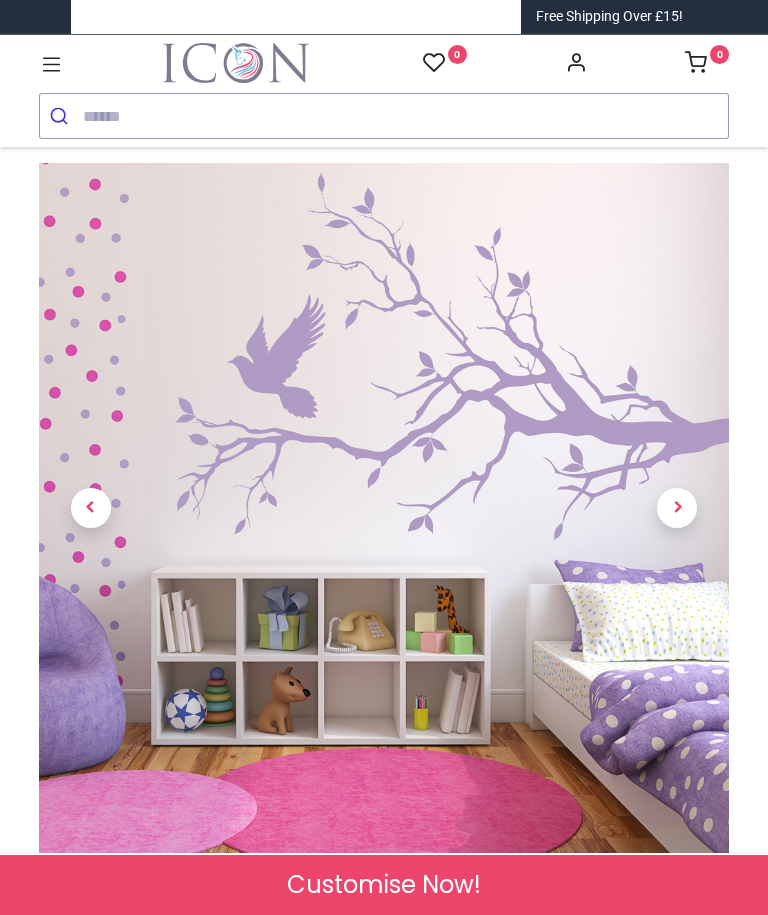 click at bounding box center [677, 508] 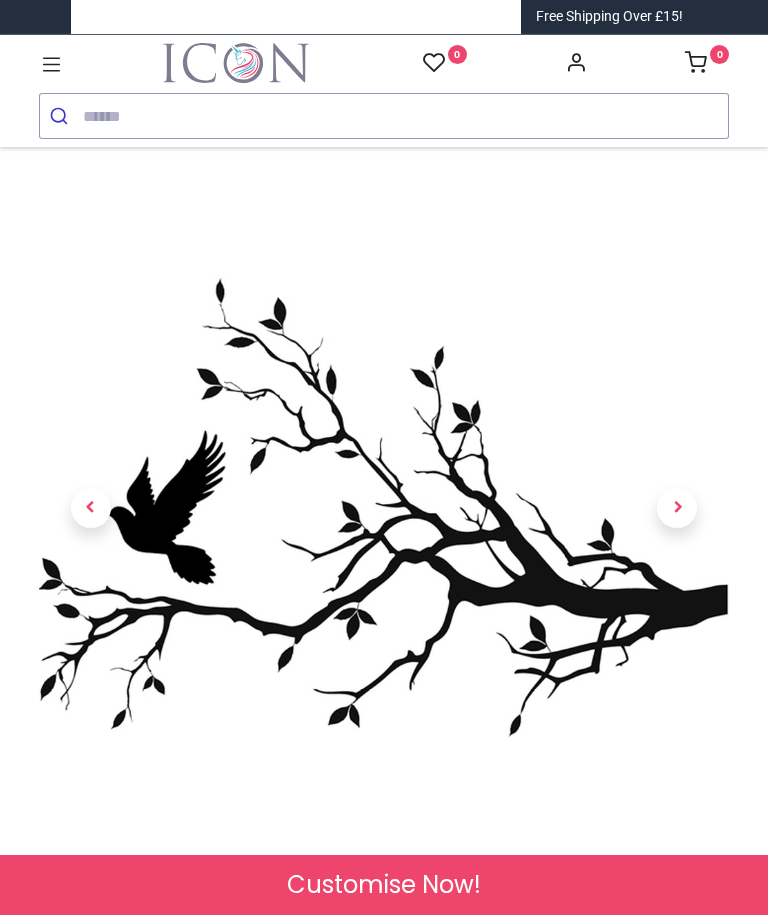 click at bounding box center (678, 508) 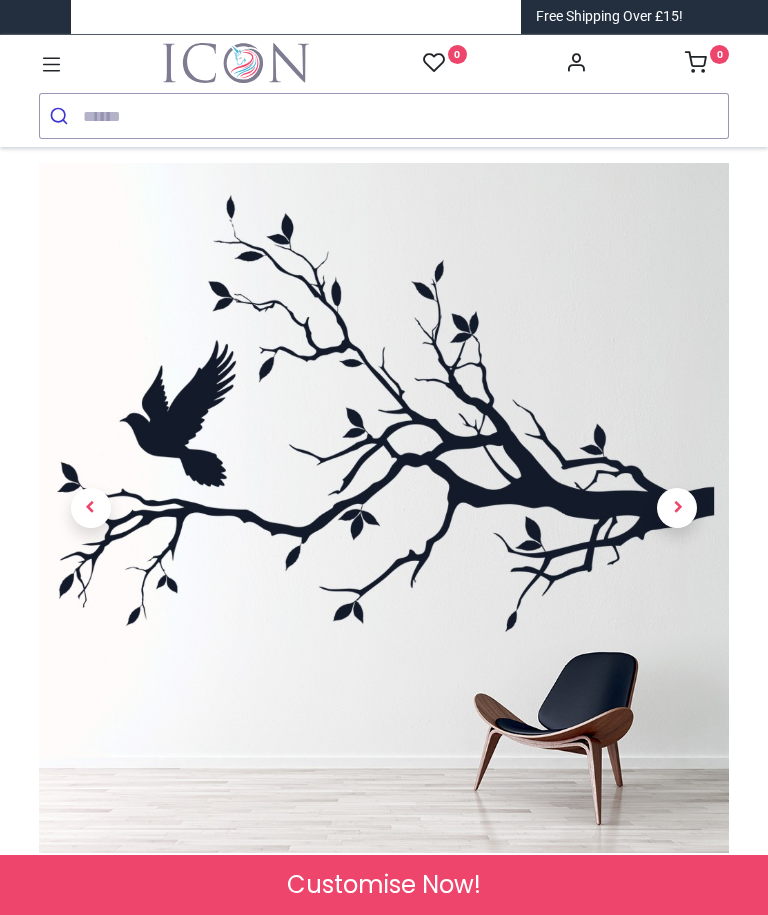 click at bounding box center [677, 508] 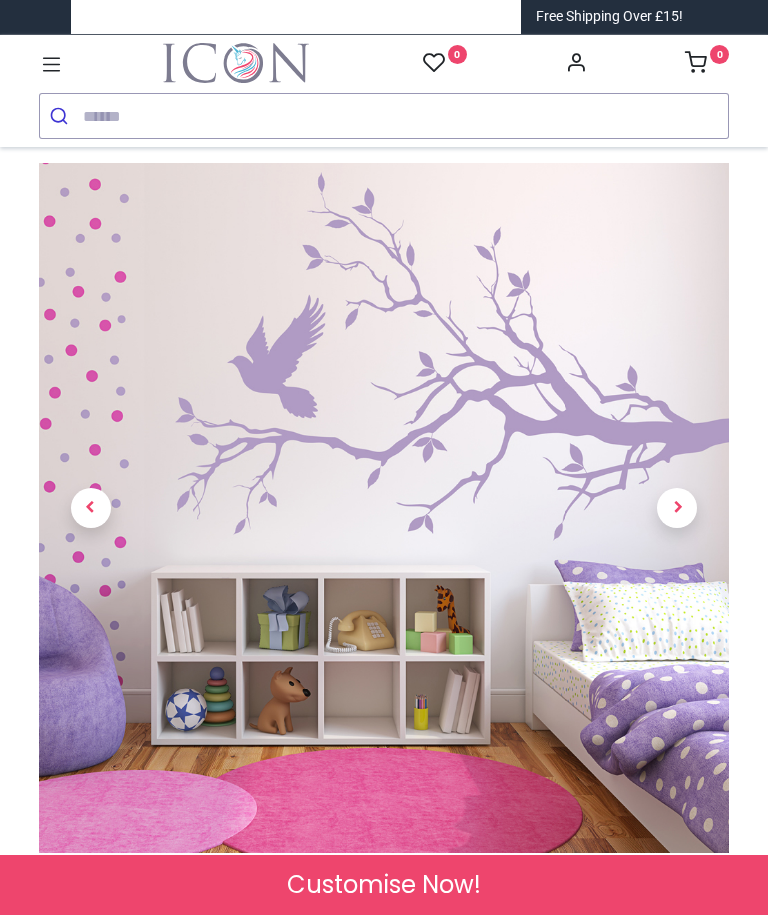 click at bounding box center [677, 508] 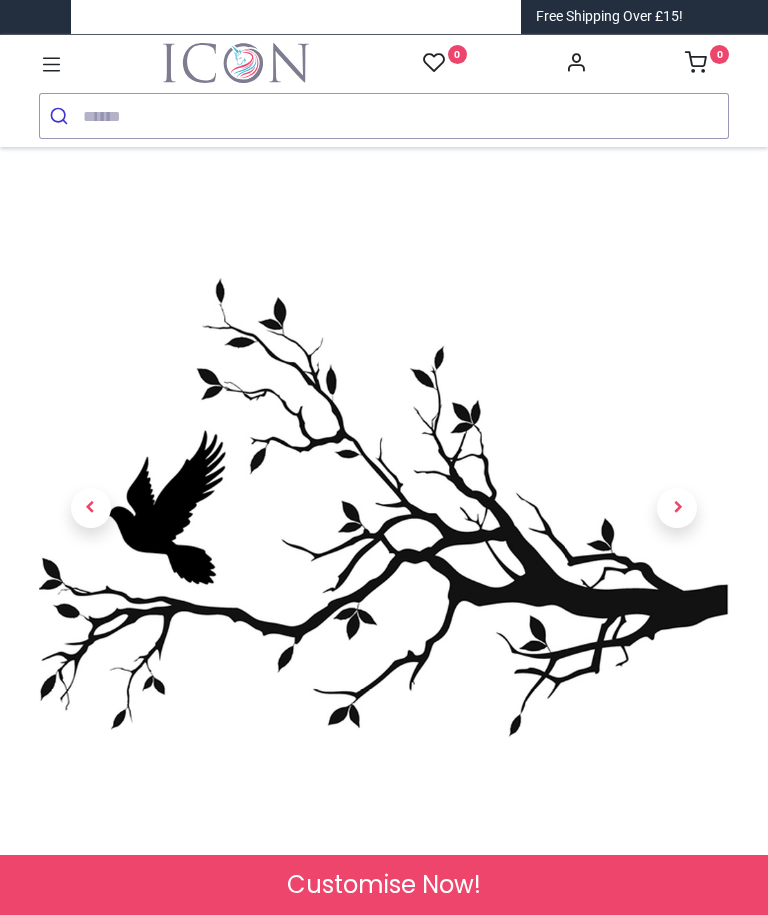 click at bounding box center (678, 508) 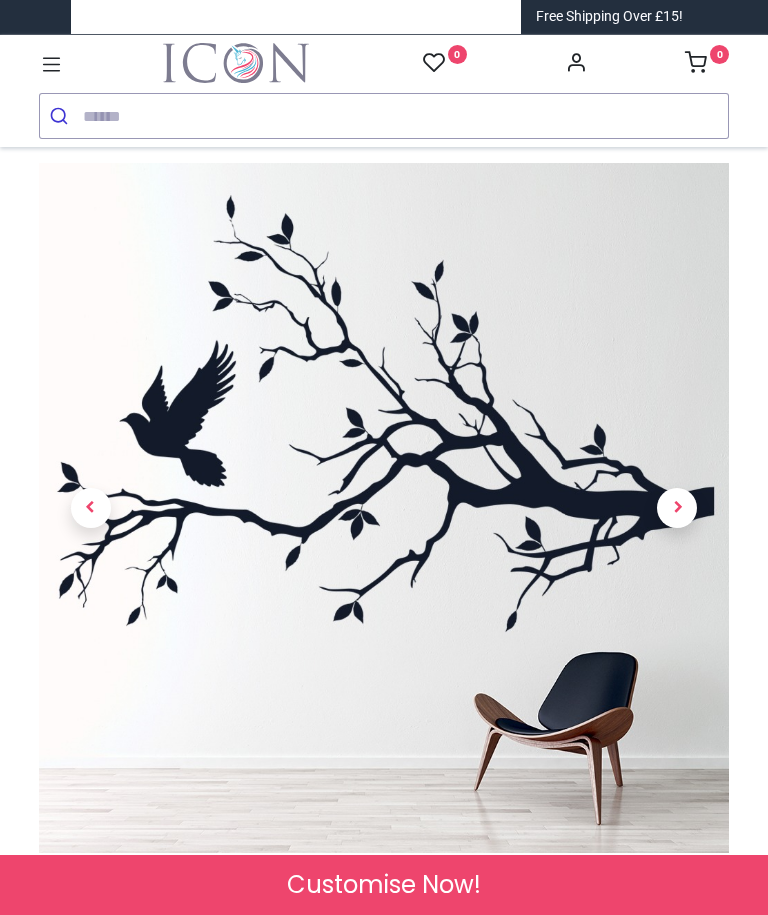 click at bounding box center [678, 508] 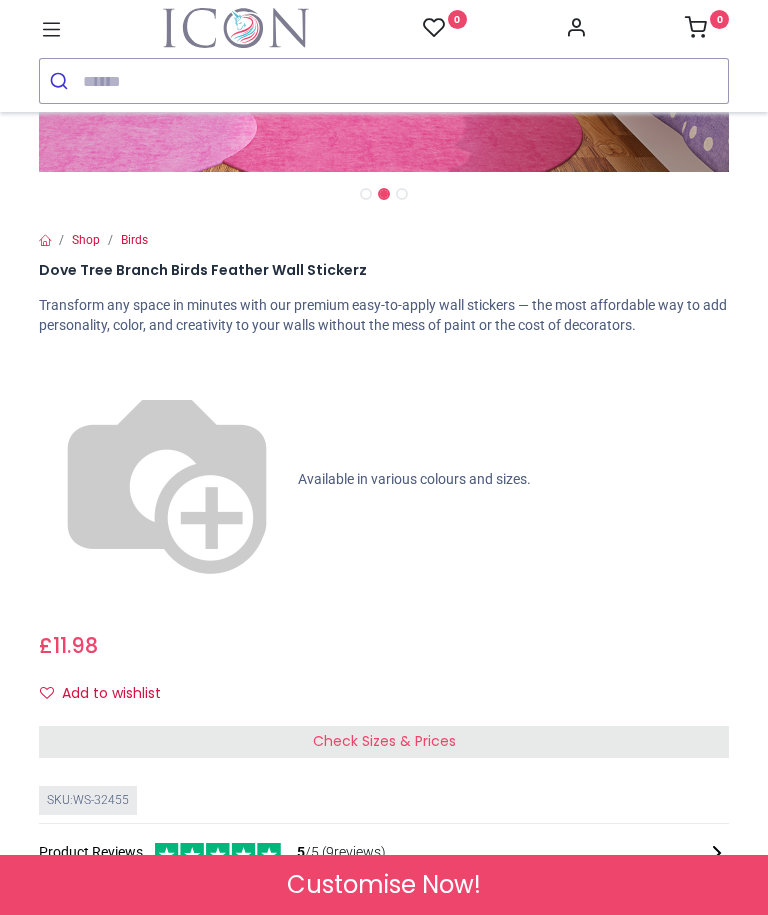 scroll, scrollTop: 645, scrollLeft: 0, axis: vertical 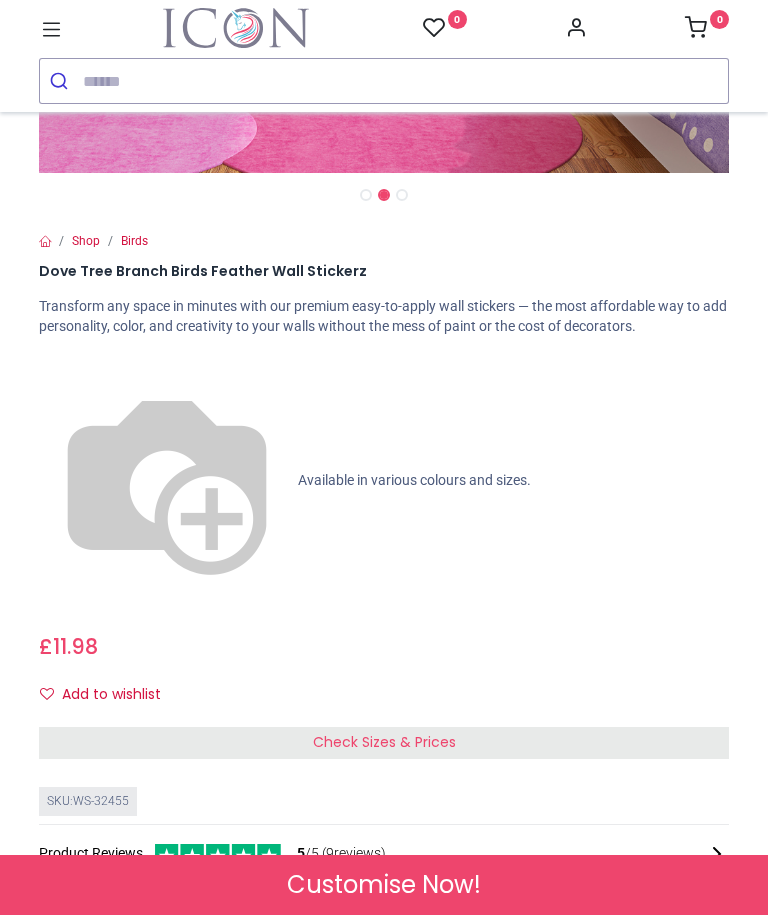 click on "Check Sizes & Prices" at bounding box center (384, 742) 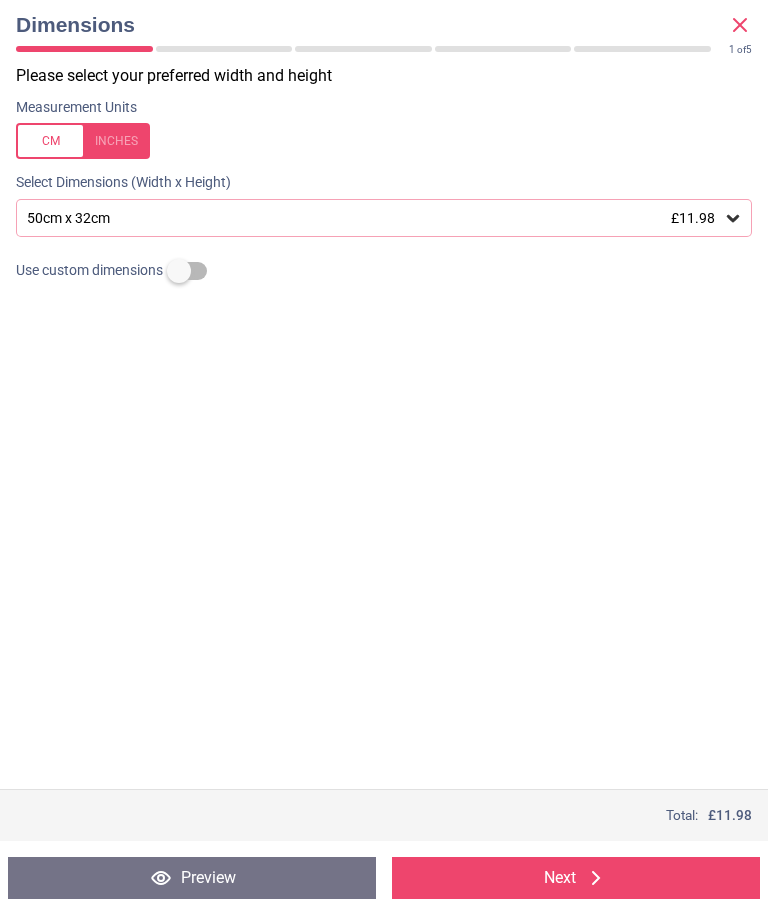click at bounding box center (83, 141) 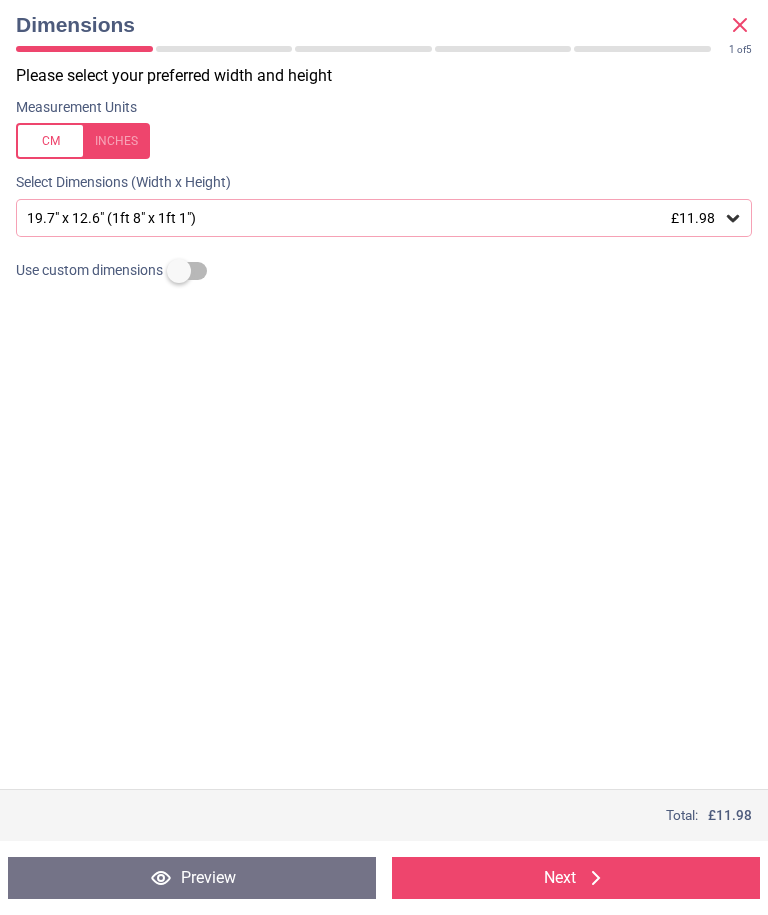 click at bounding box center [83, 141] 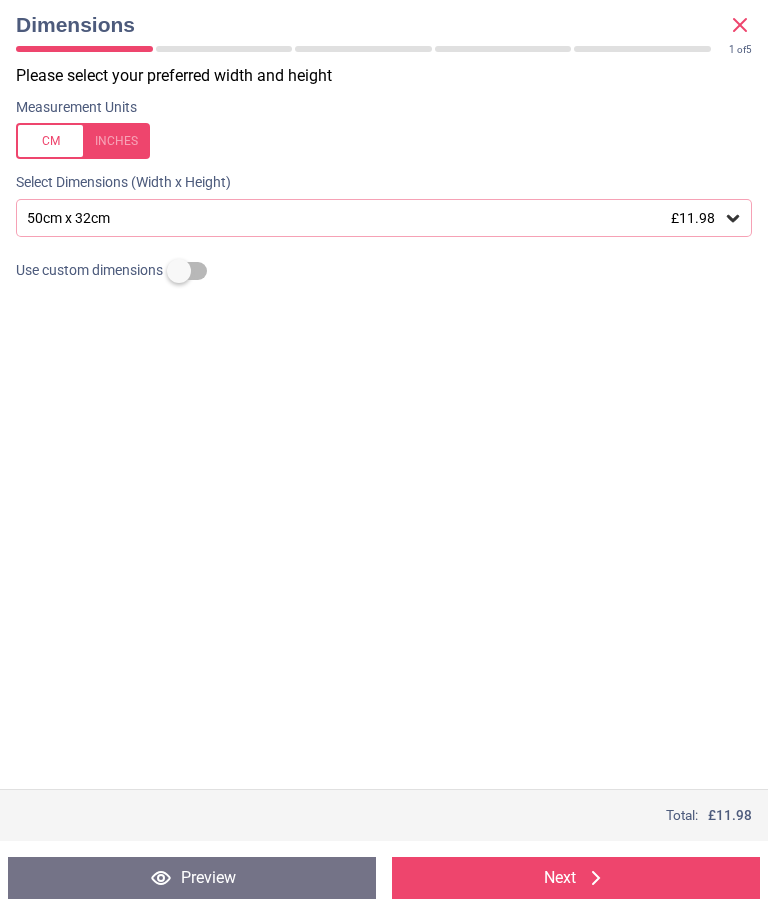 click 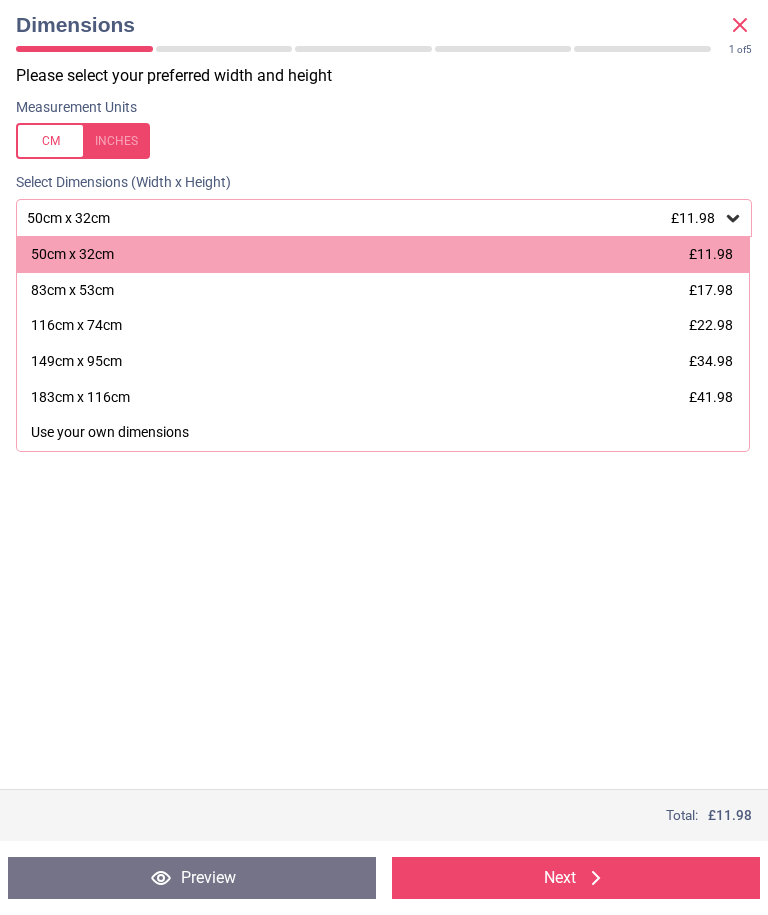 click on "£17.98" at bounding box center (711, 290) 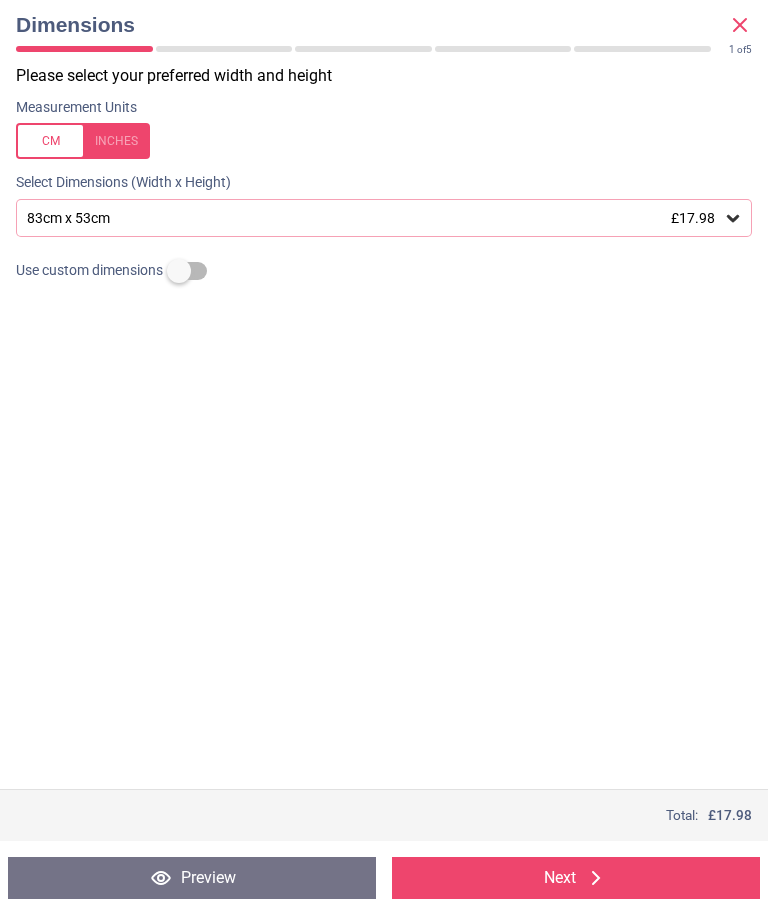 click on "Next" at bounding box center (576, 878) 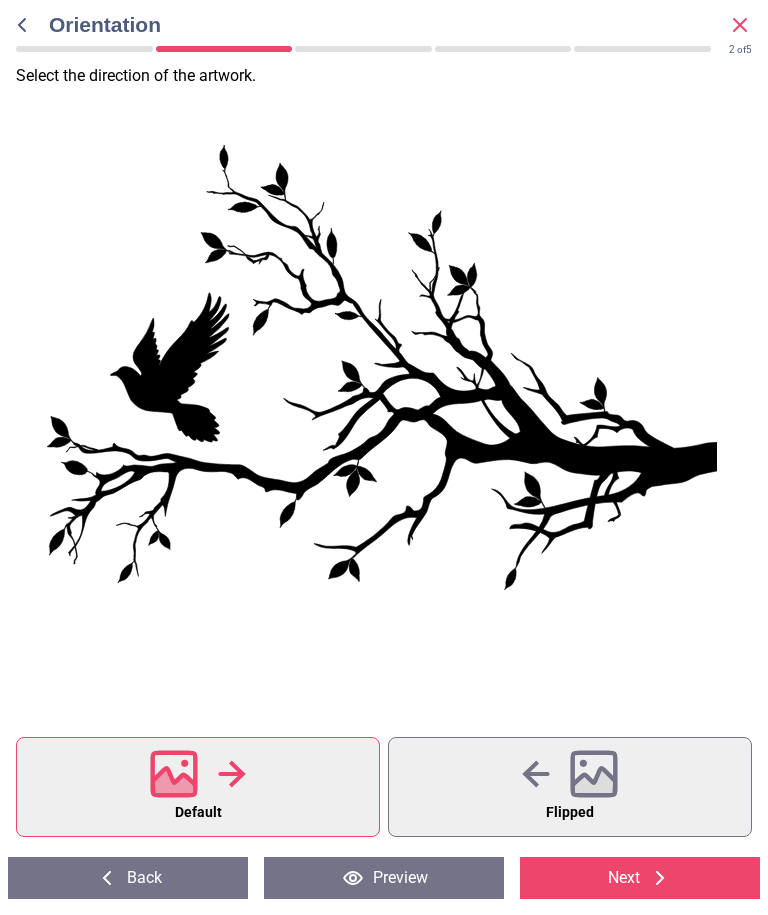 click 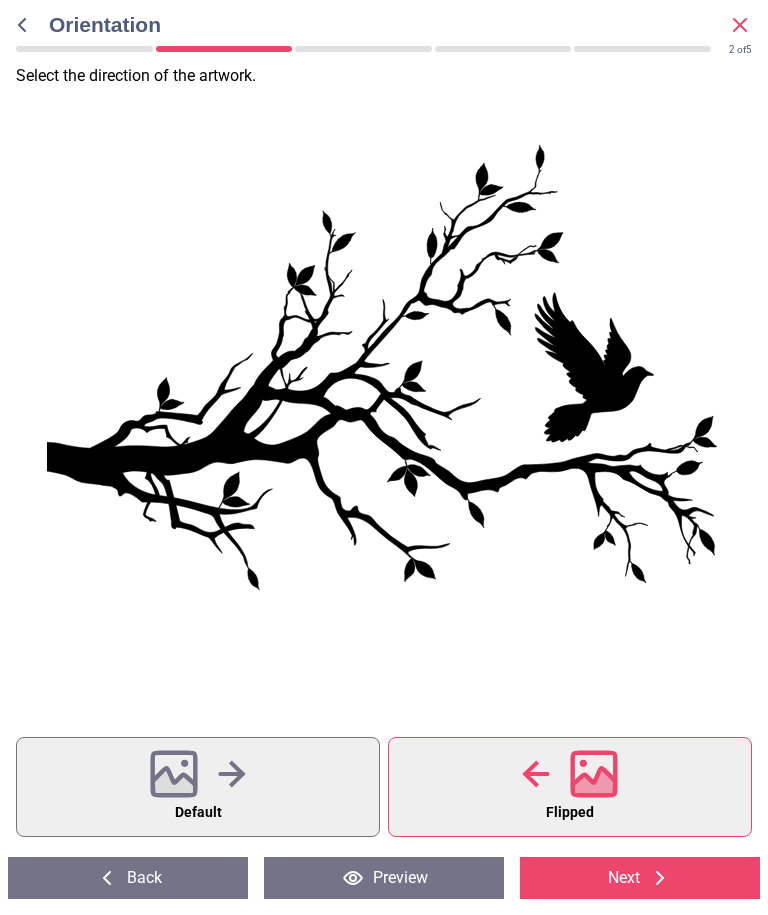 click 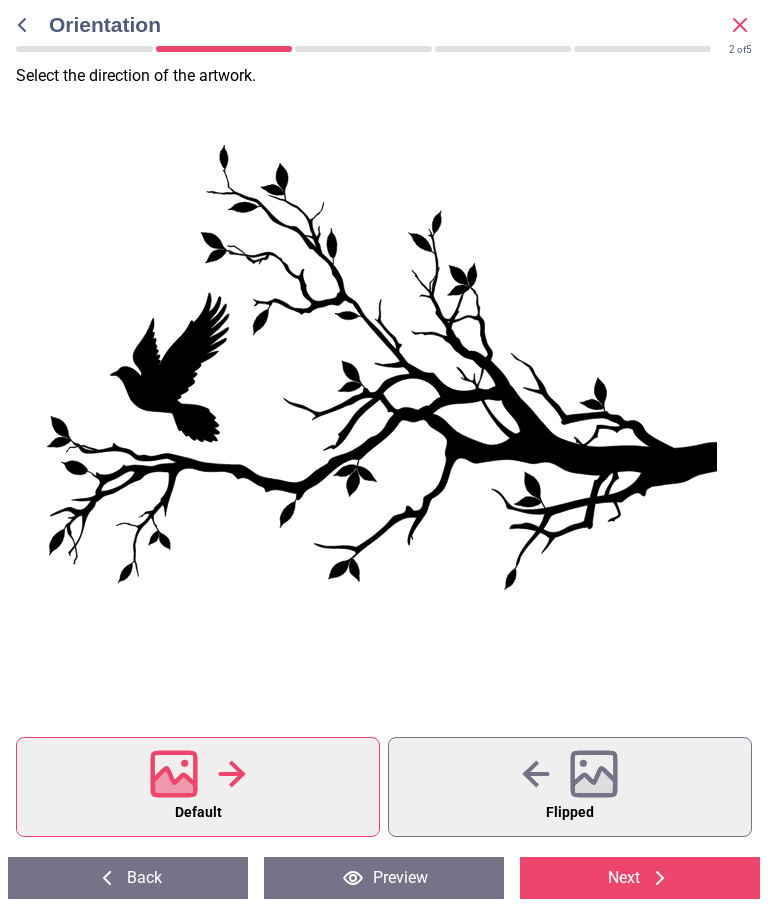 click 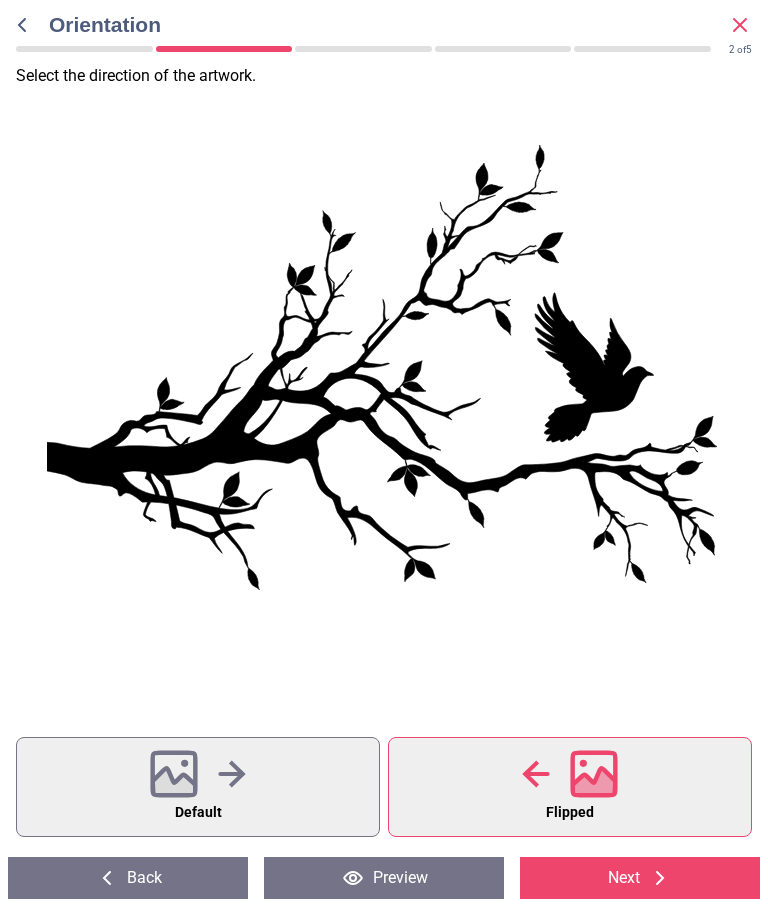 click 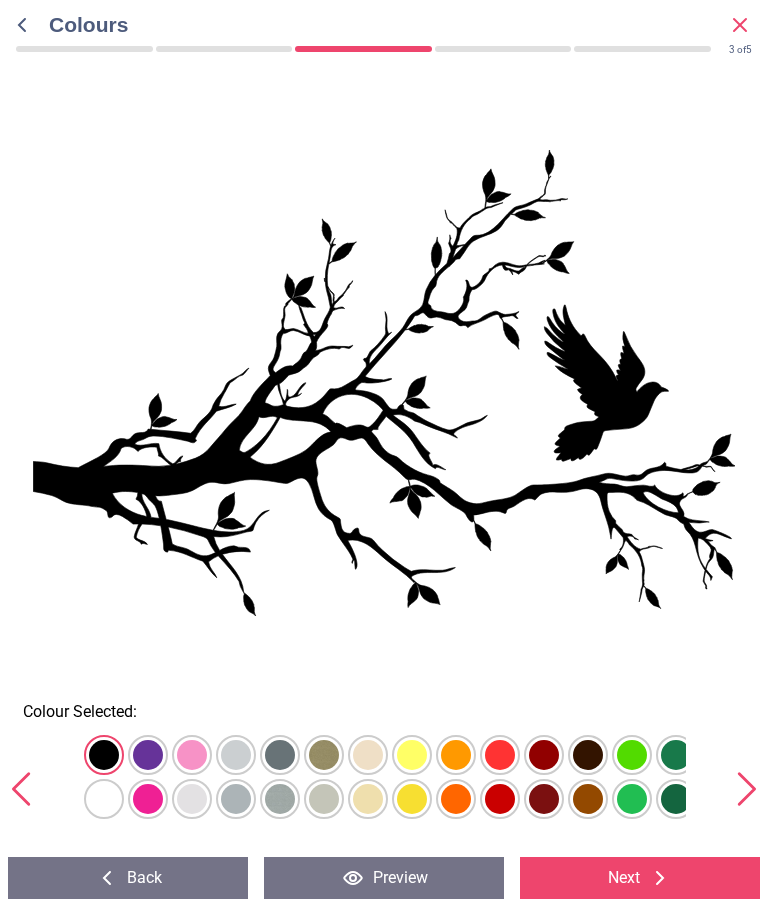 click at bounding box center (104, 755) 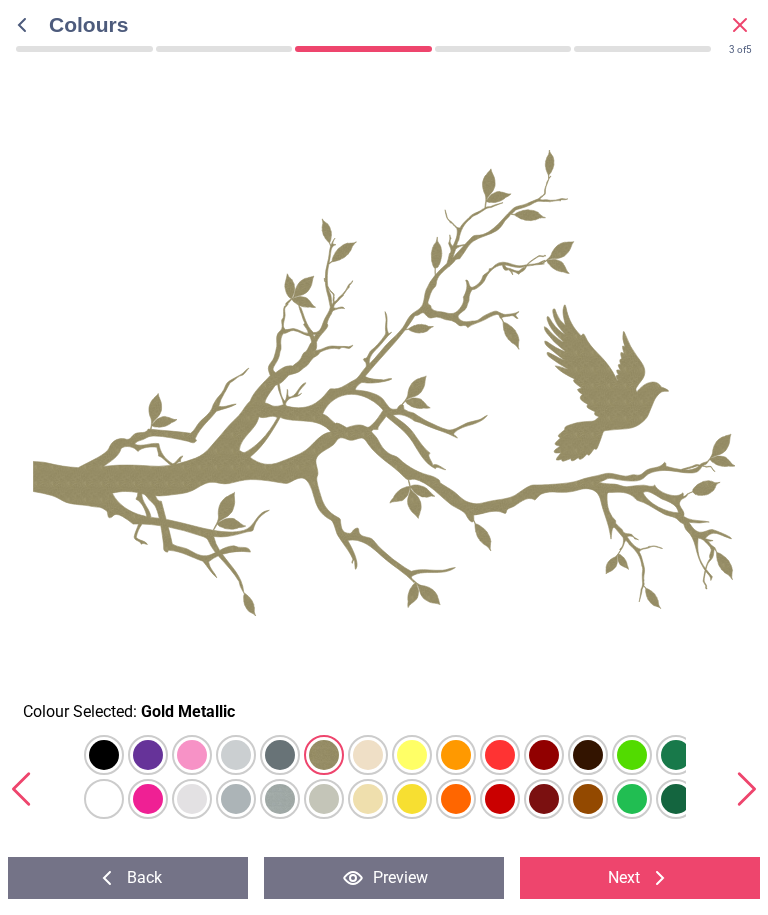 click at bounding box center (104, 755) 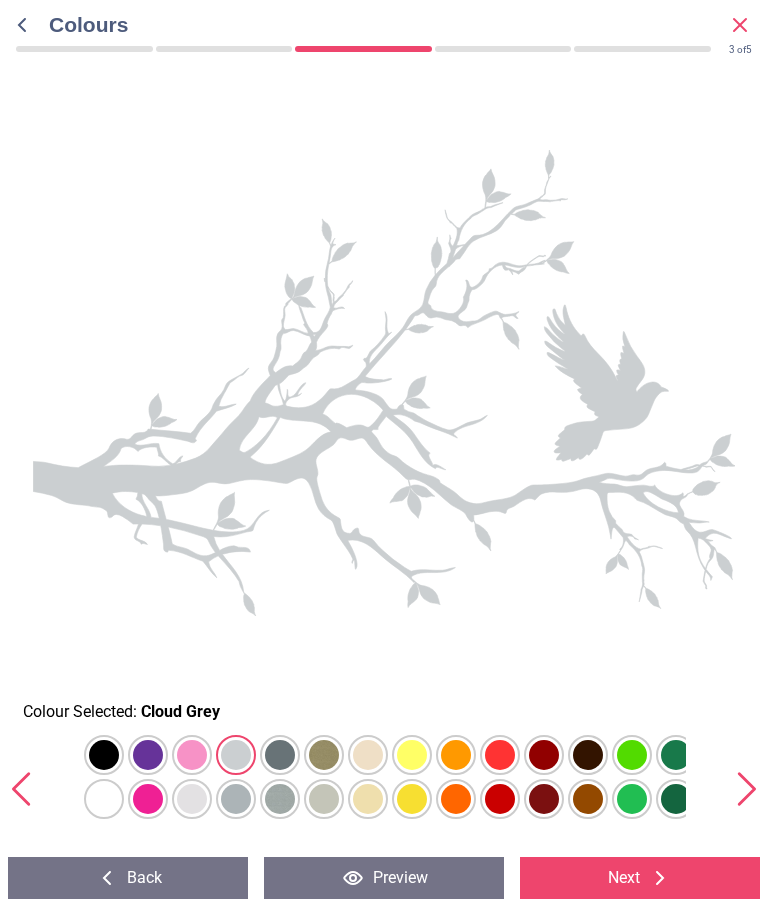 click at bounding box center [104, 755] 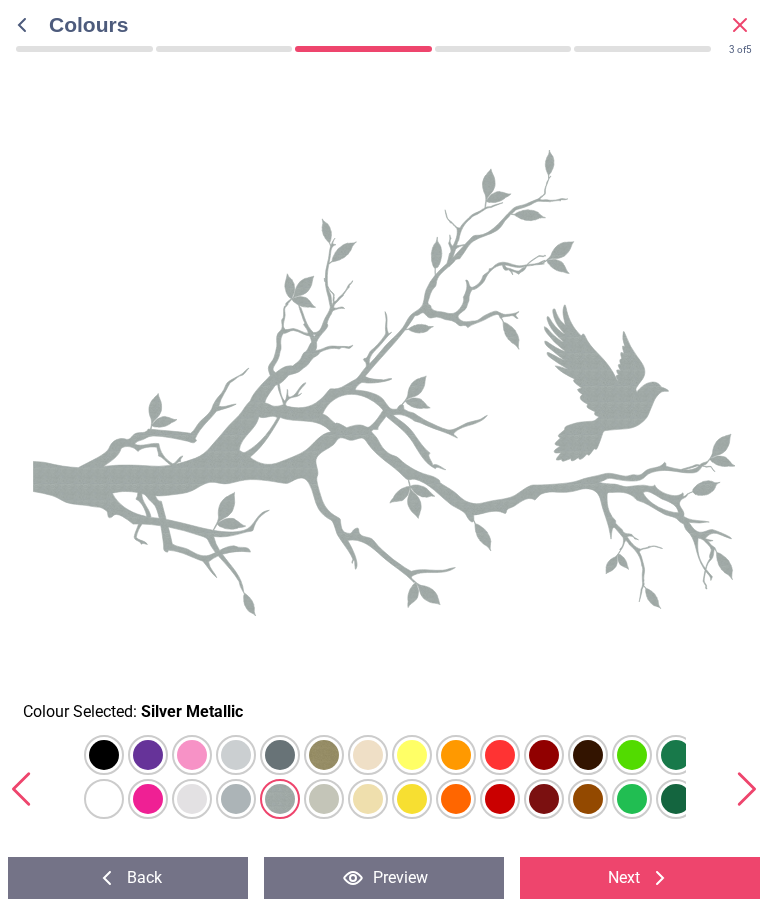 click at bounding box center [104, 755] 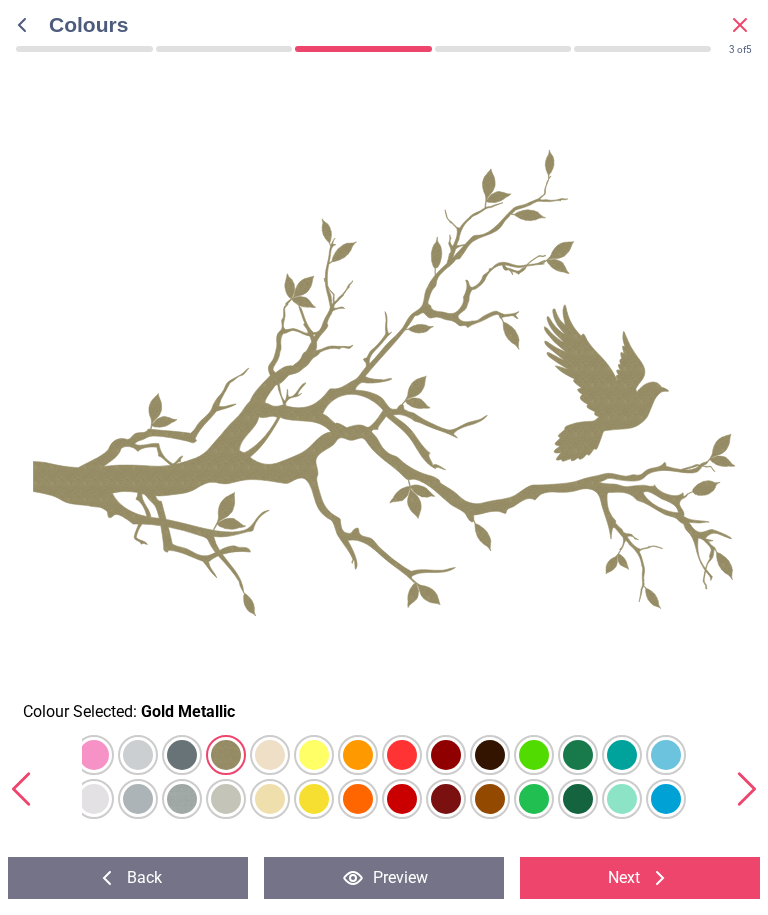 scroll, scrollTop: 0, scrollLeft: 130, axis: horizontal 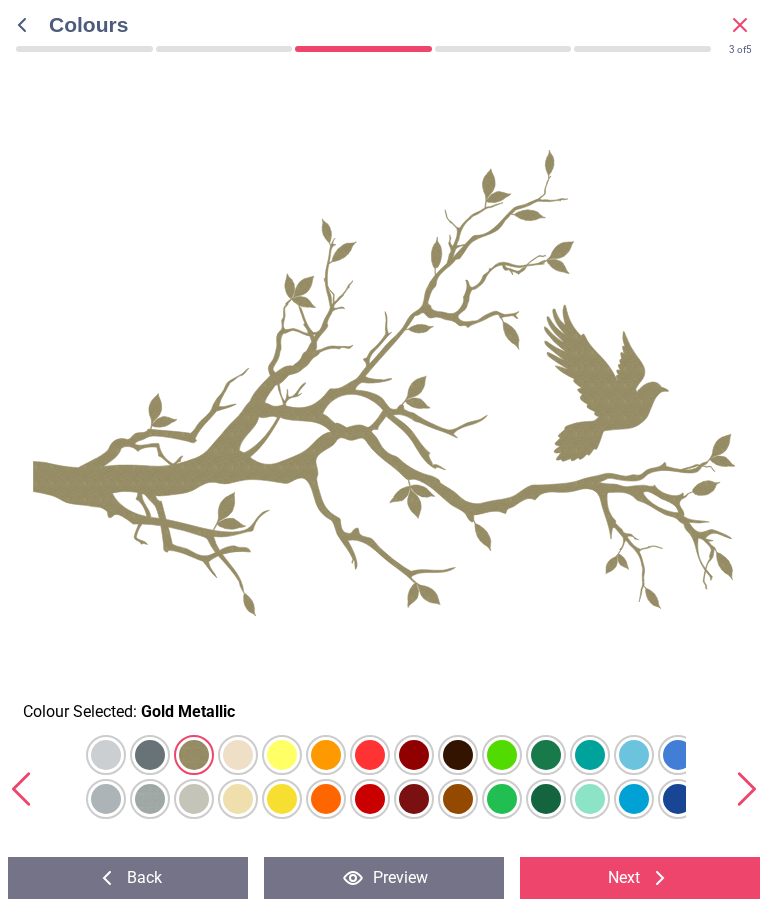 click at bounding box center (-26, 755) 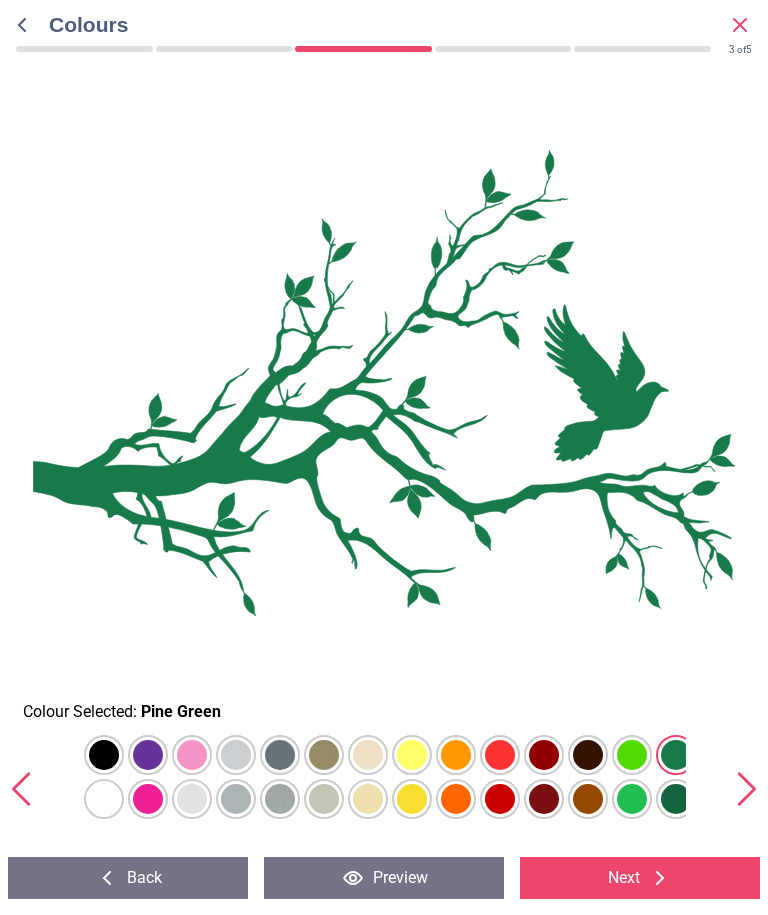 scroll, scrollTop: 0, scrollLeft: 0, axis: both 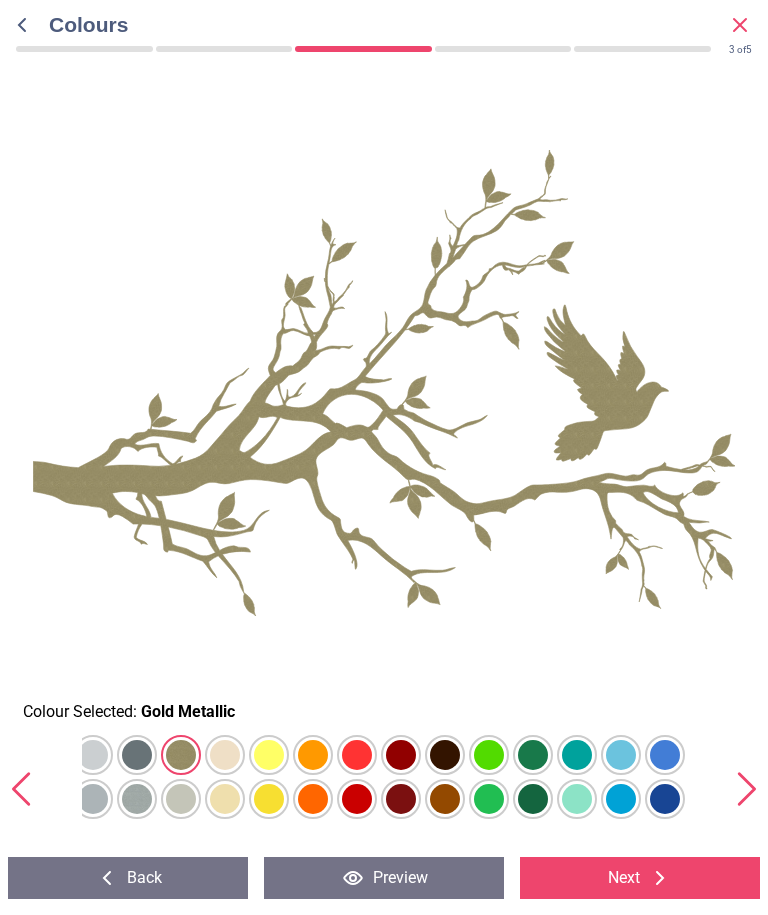 click at bounding box center [-39, 755] 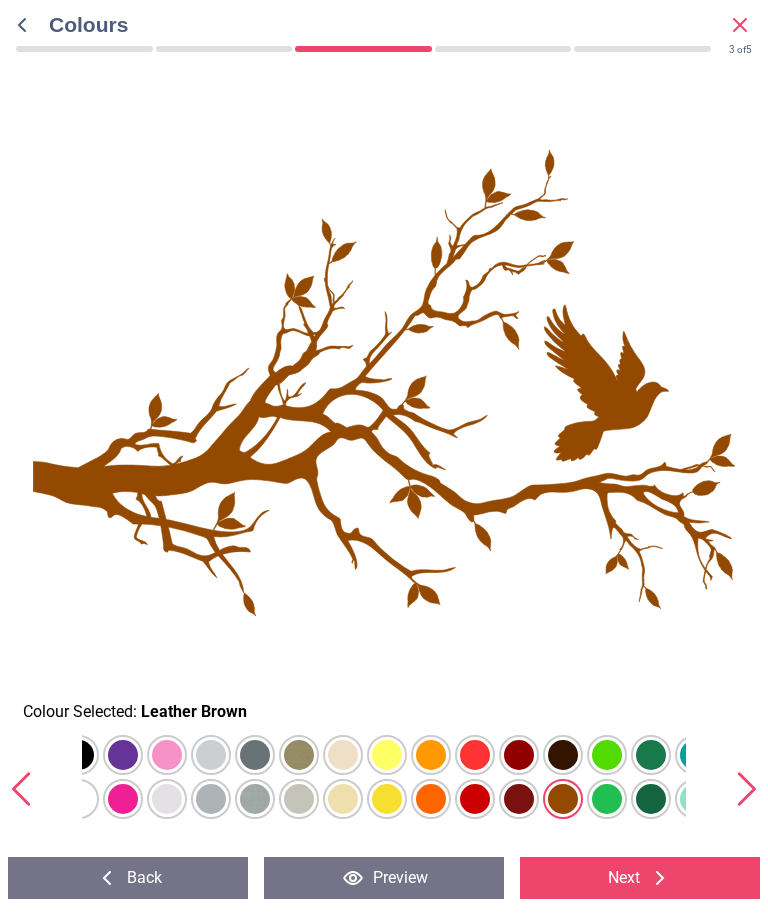 scroll, scrollTop: 0, scrollLeft: 0, axis: both 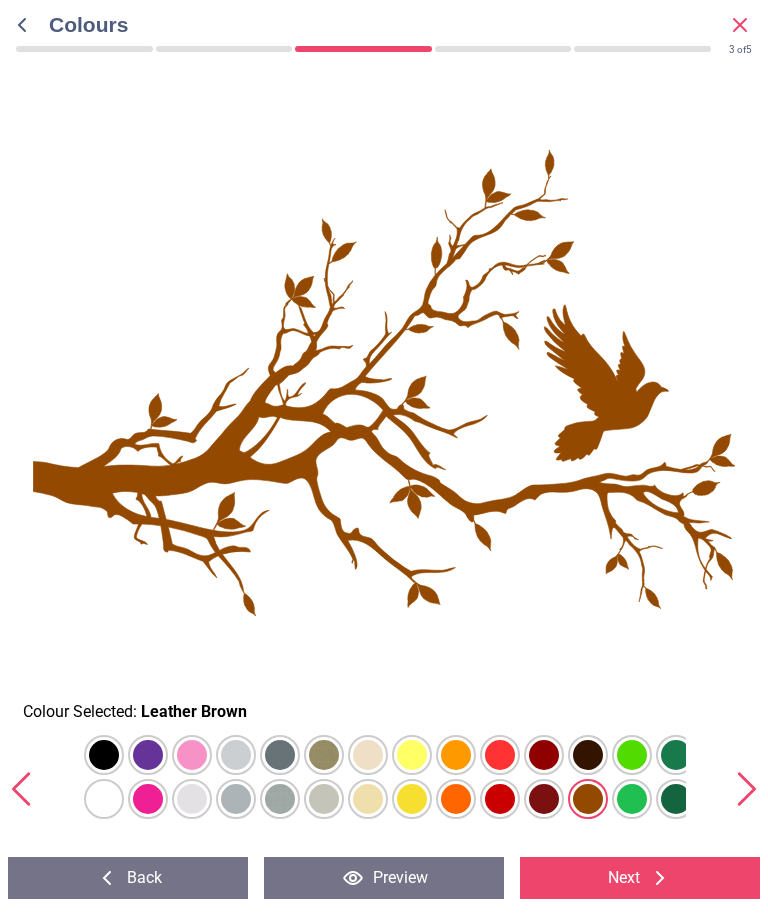 click at bounding box center (104, 755) 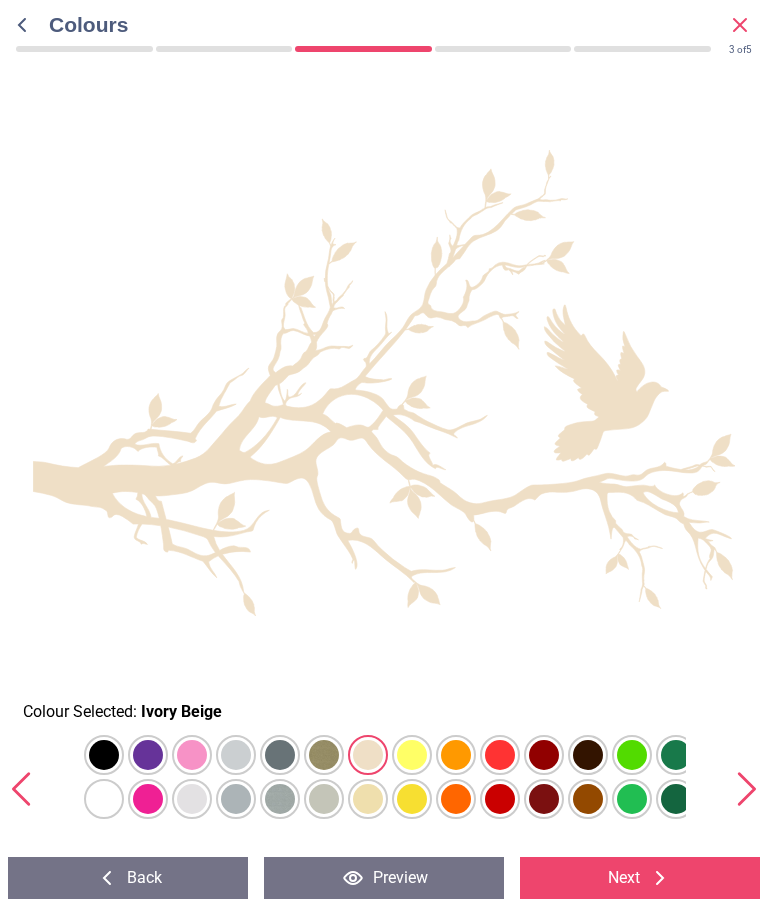 click at bounding box center (104, 755) 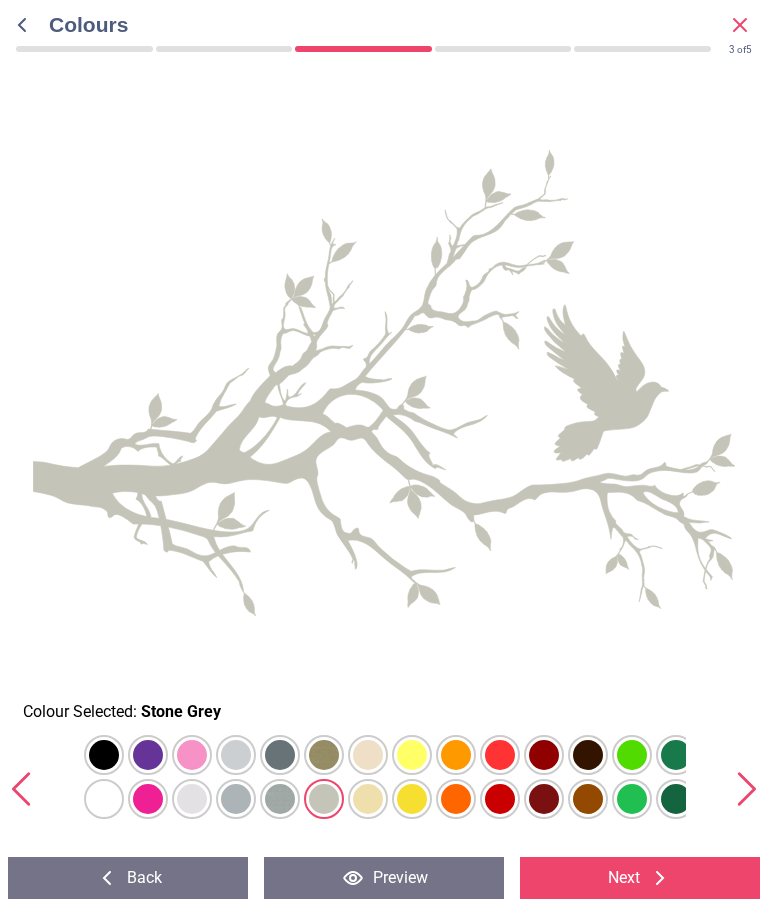 click at bounding box center [104, 755] 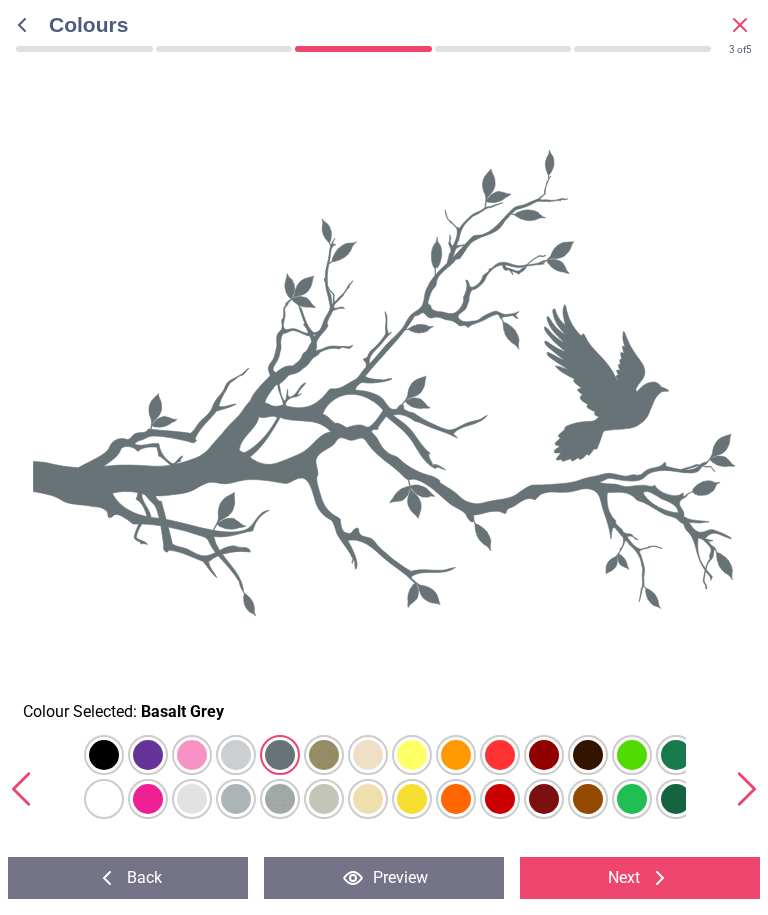 click at bounding box center (104, 755) 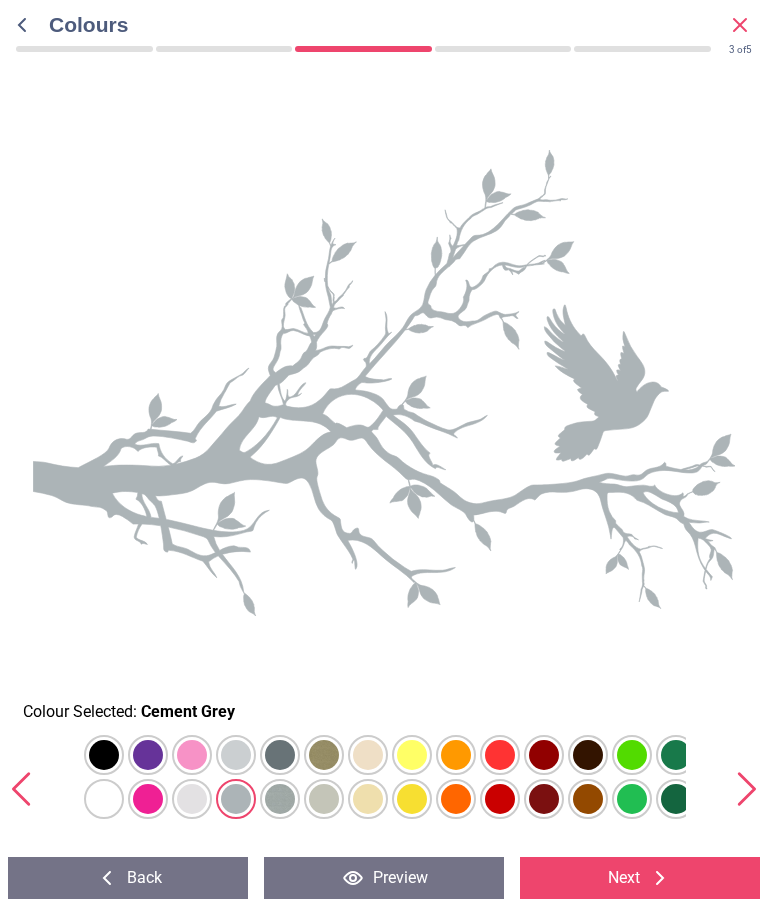 click at bounding box center [104, 755] 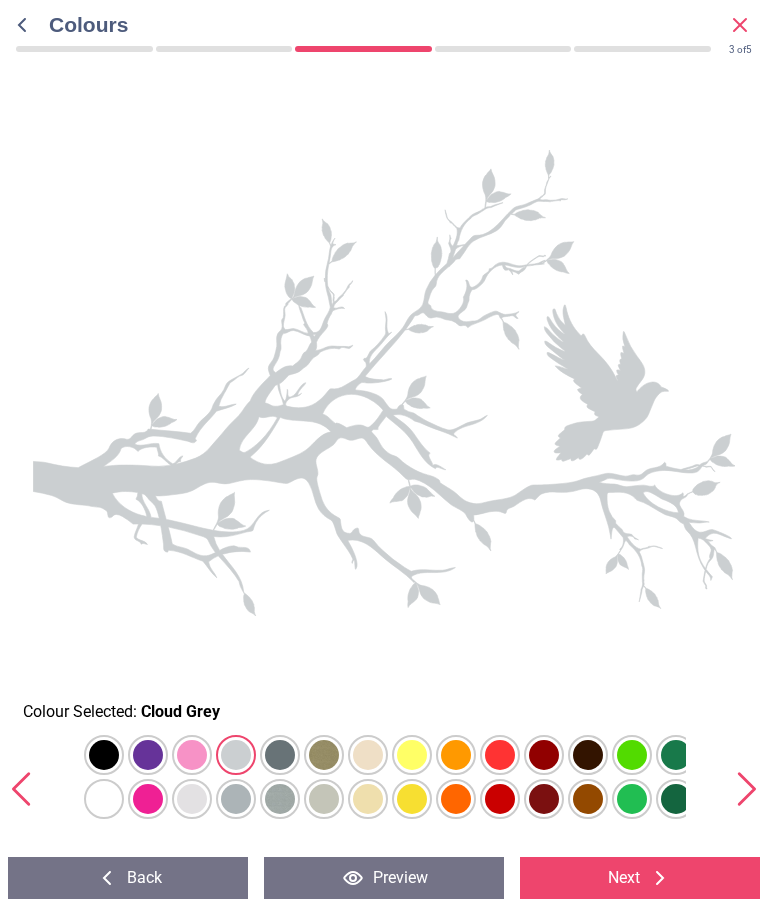 click at bounding box center [104, 755] 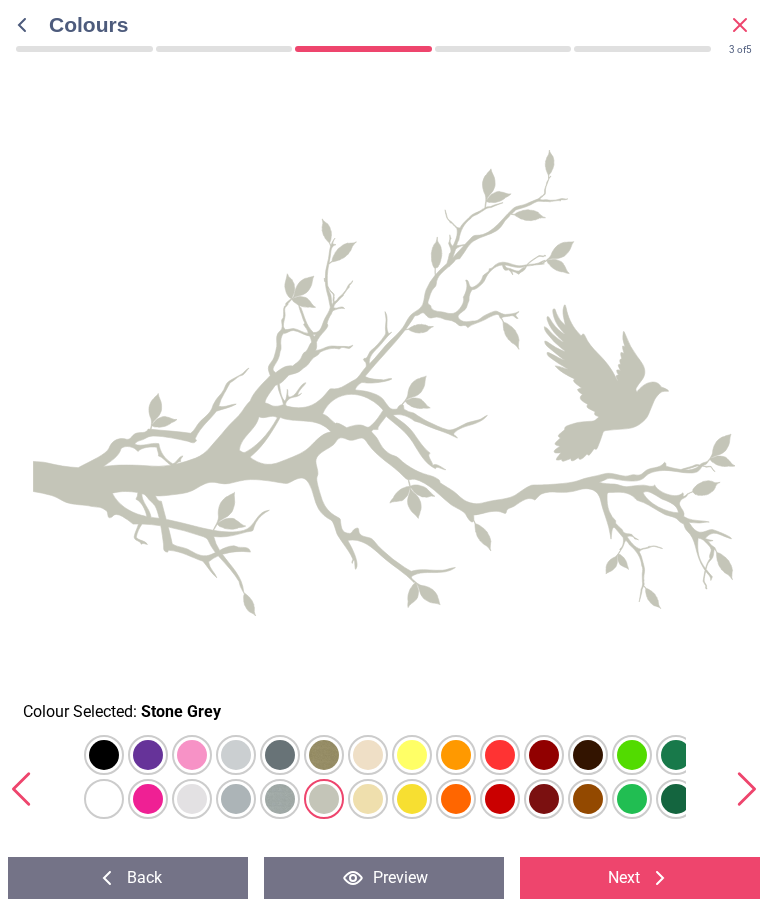 click at bounding box center (104, 755) 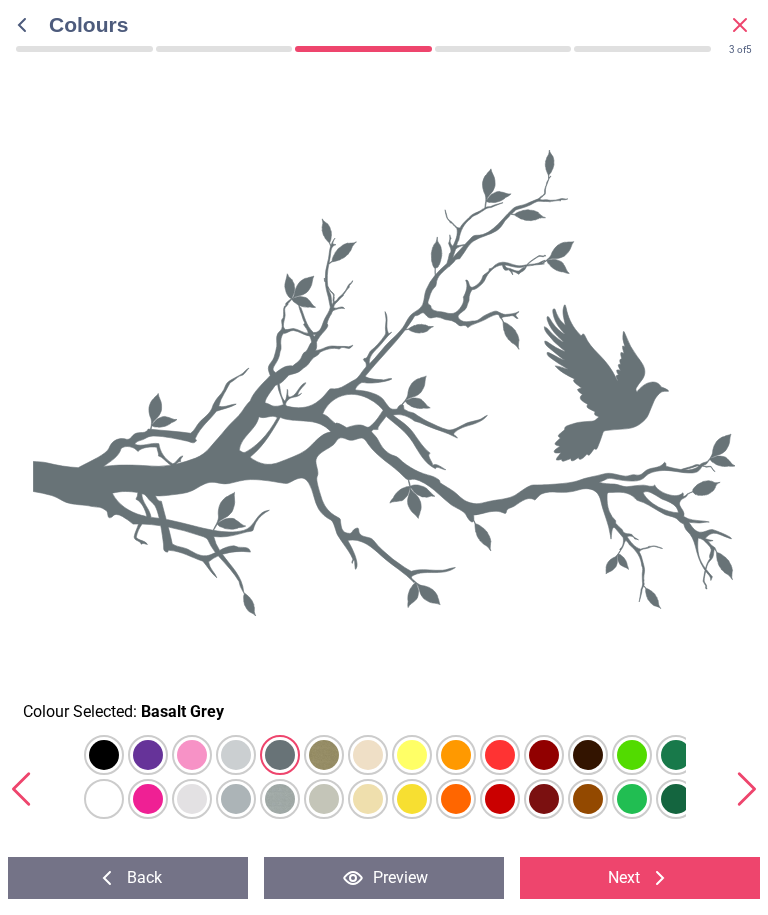 click at bounding box center (104, 755) 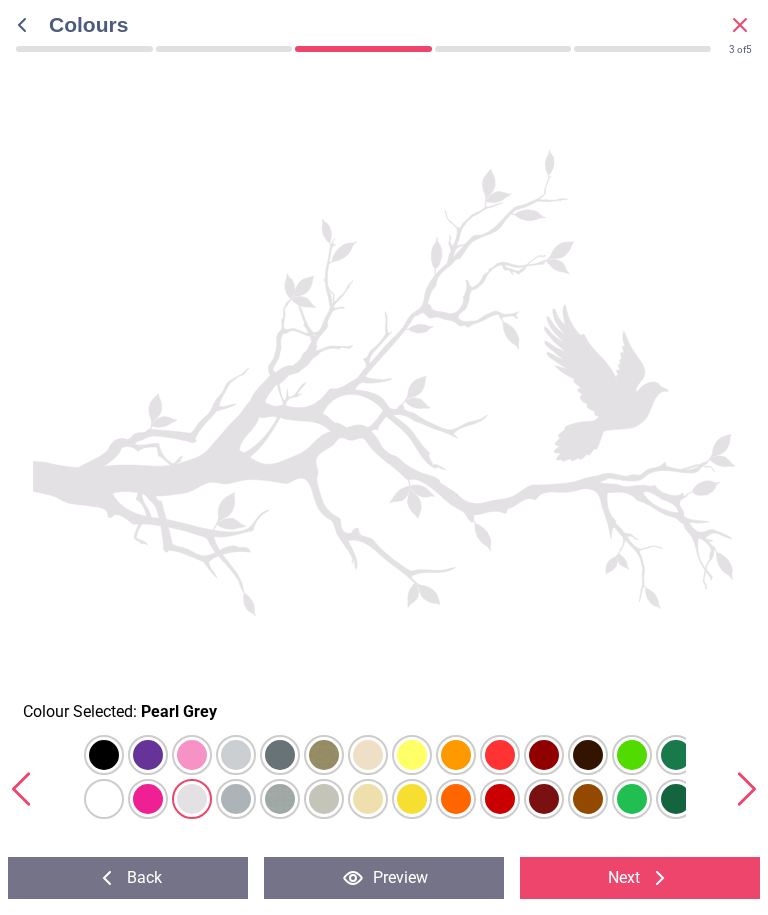 click at bounding box center [104, 755] 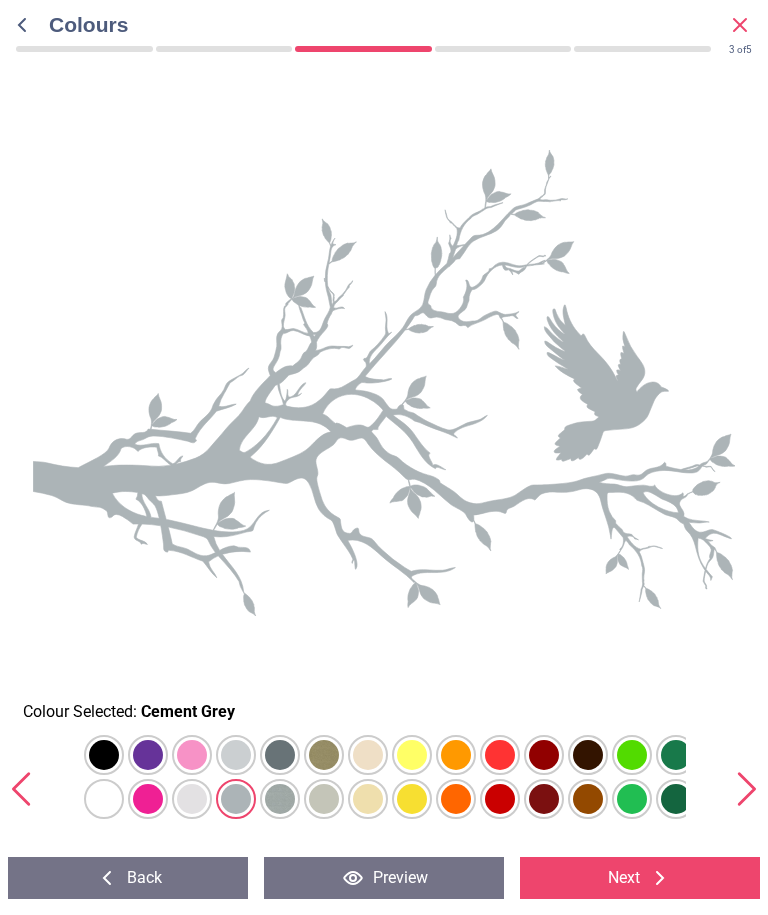 click at bounding box center (104, 755) 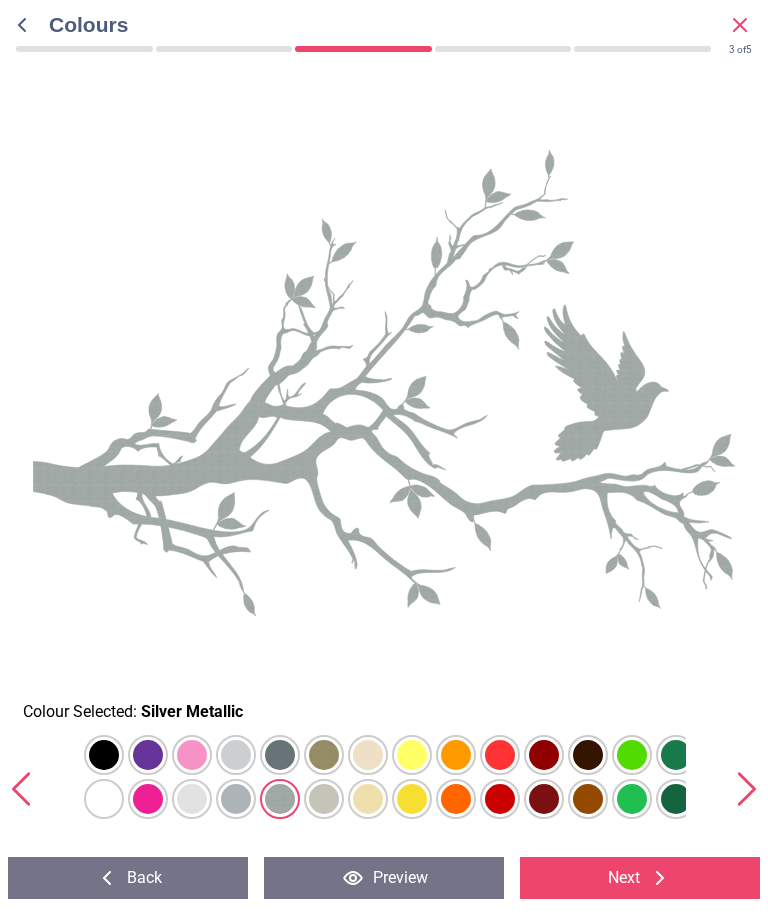 click at bounding box center (104, 755) 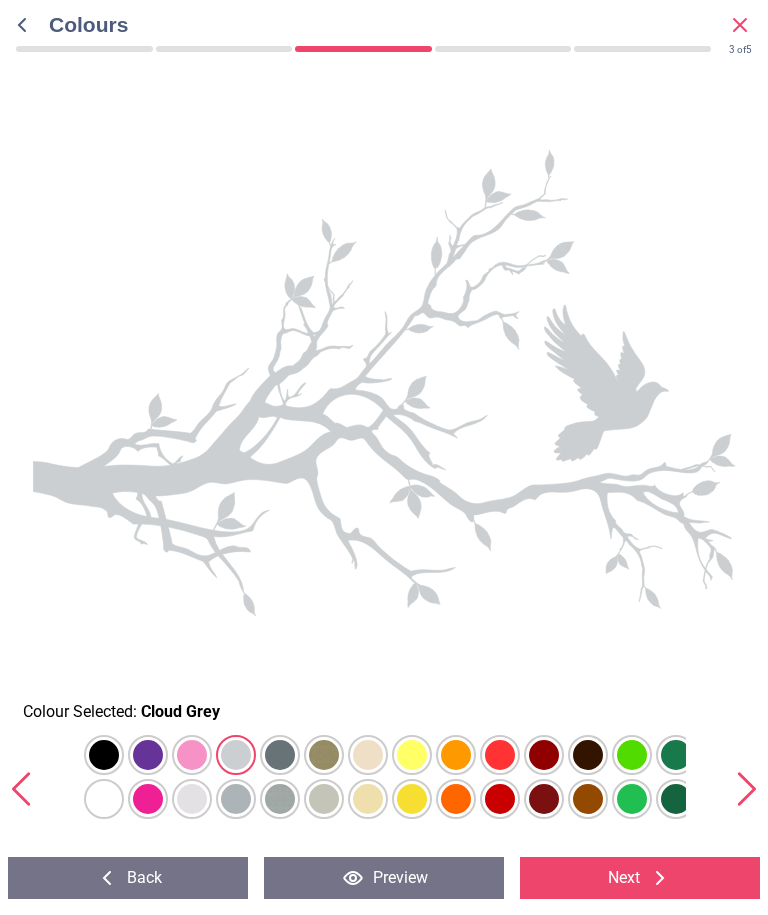 click at bounding box center [104, 755] 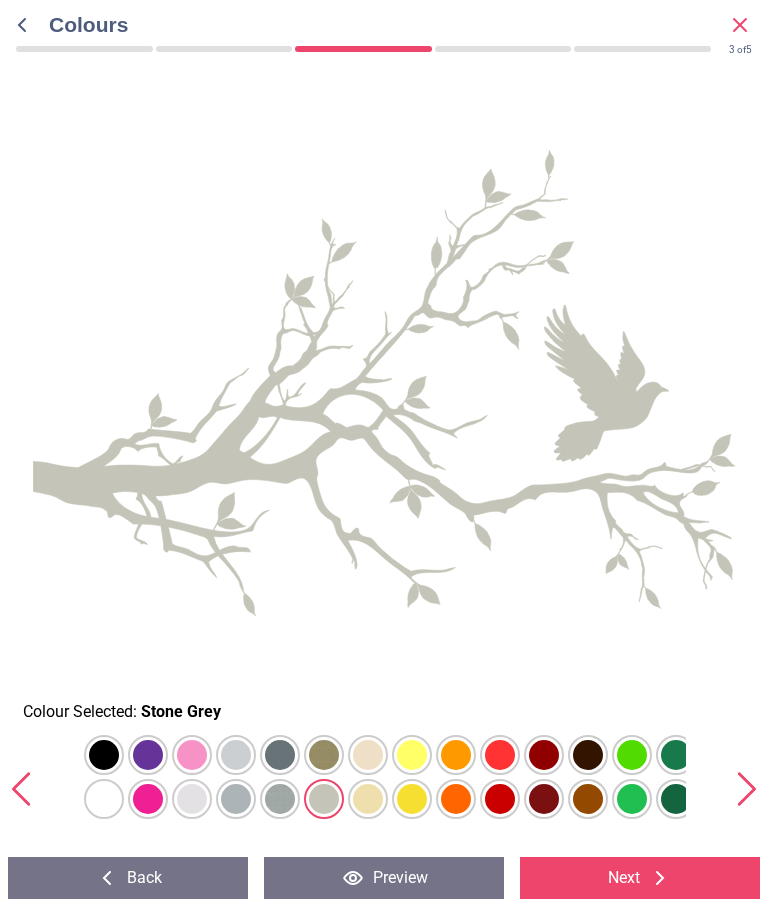 click at bounding box center [104, 755] 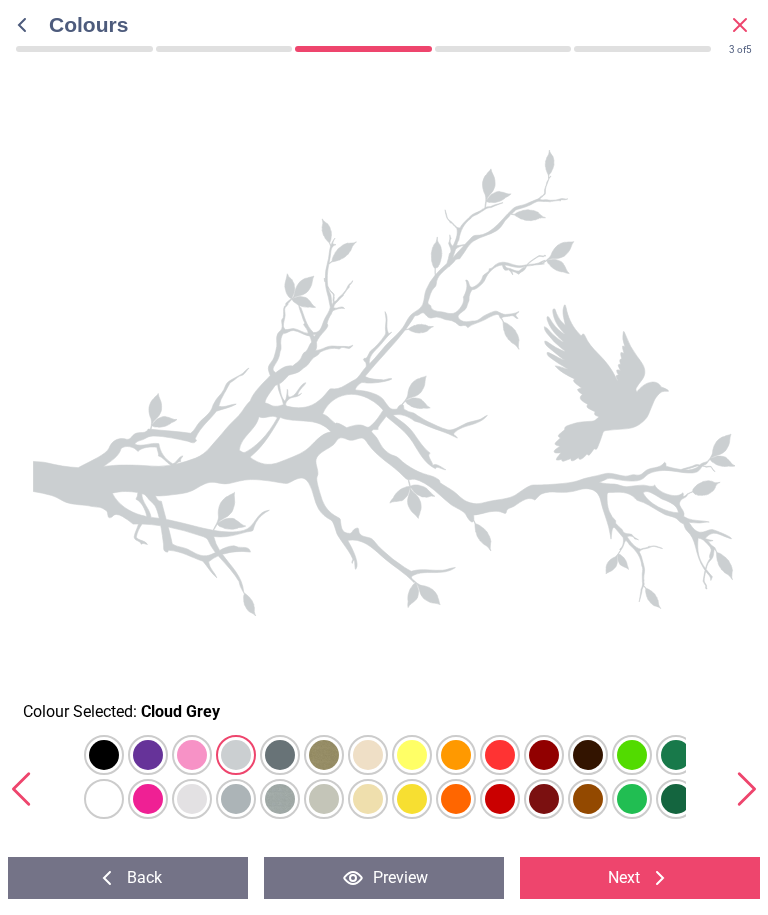 click at bounding box center [104, 755] 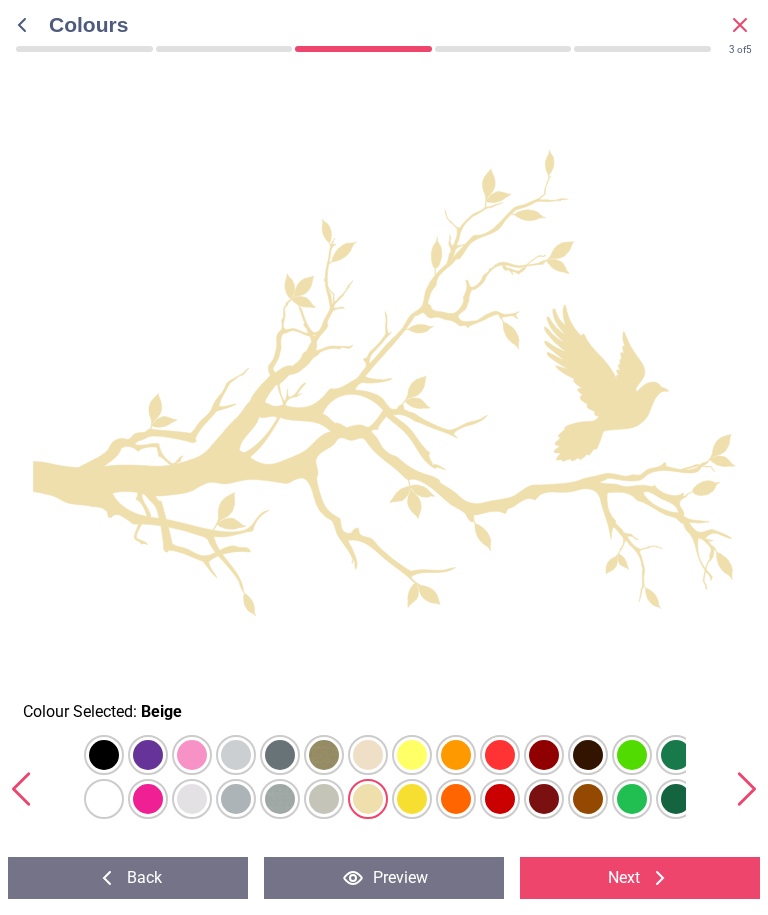 click at bounding box center (104, 755) 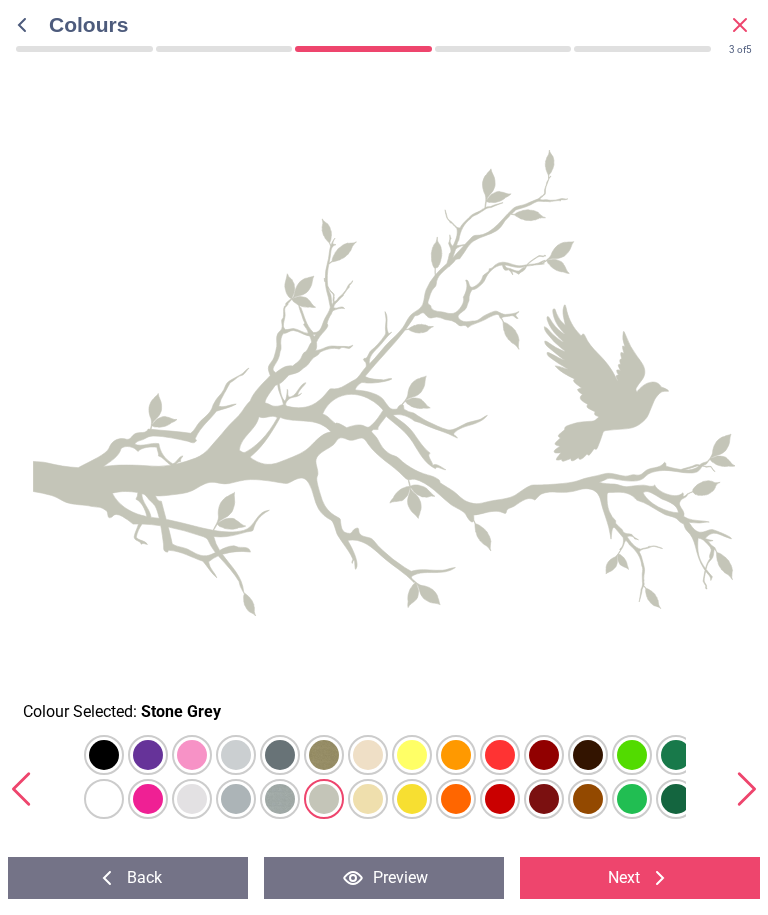 click on "Next" at bounding box center [640, 878] 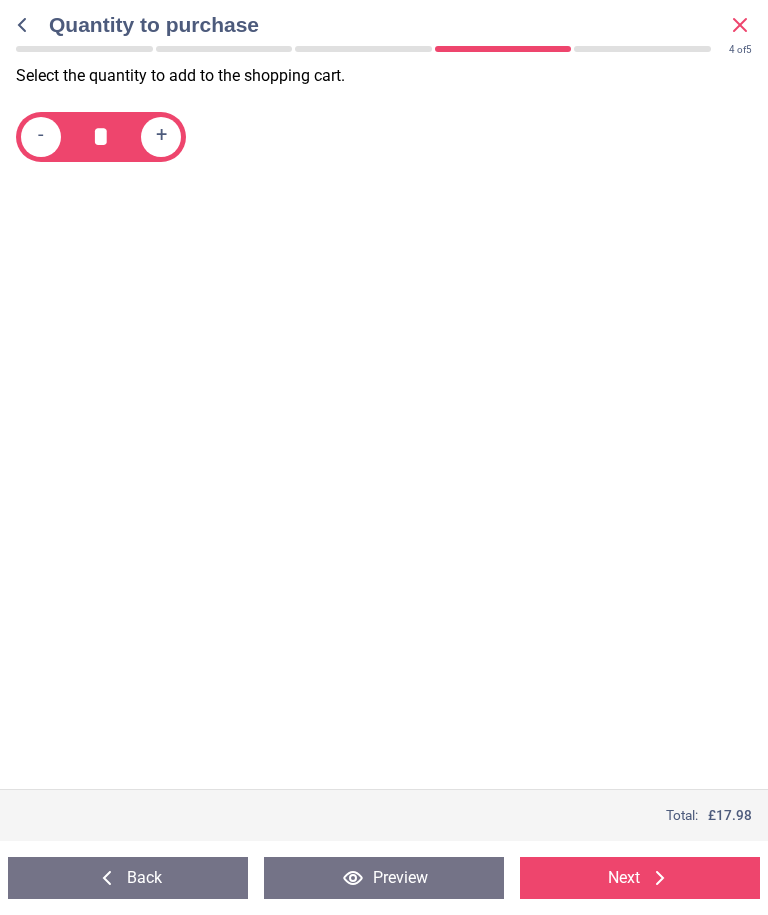 click on "Next" at bounding box center (640, 878) 